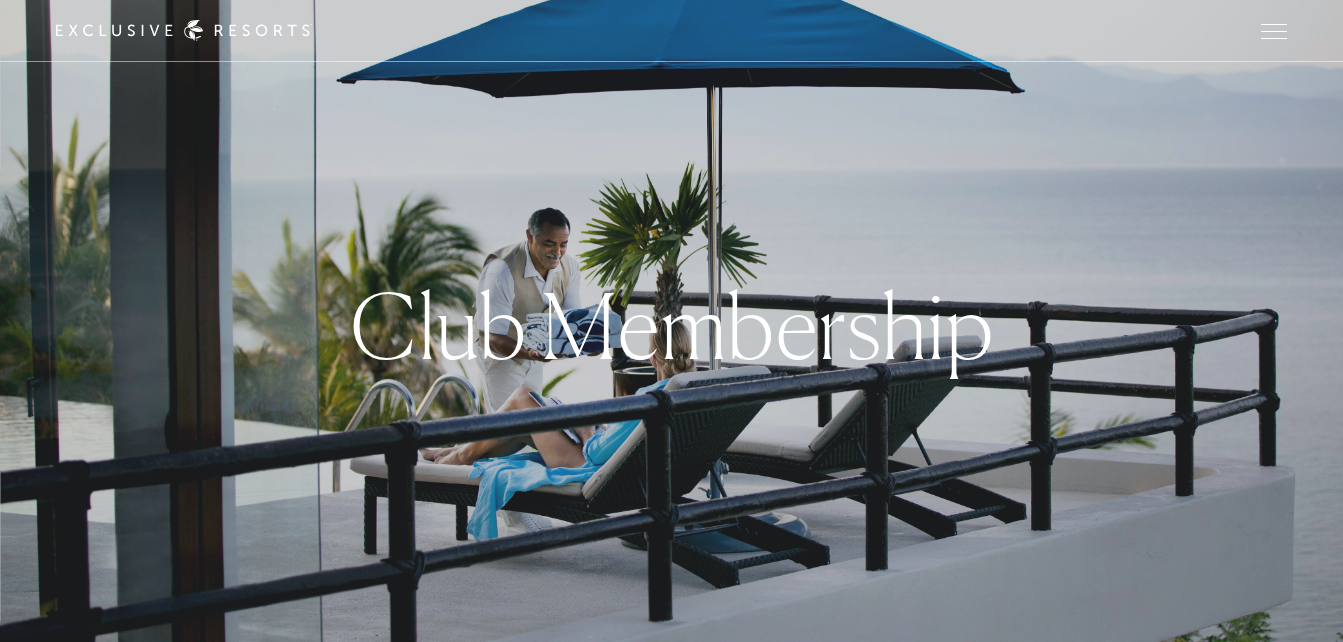 scroll, scrollTop: 0, scrollLeft: 0, axis: both 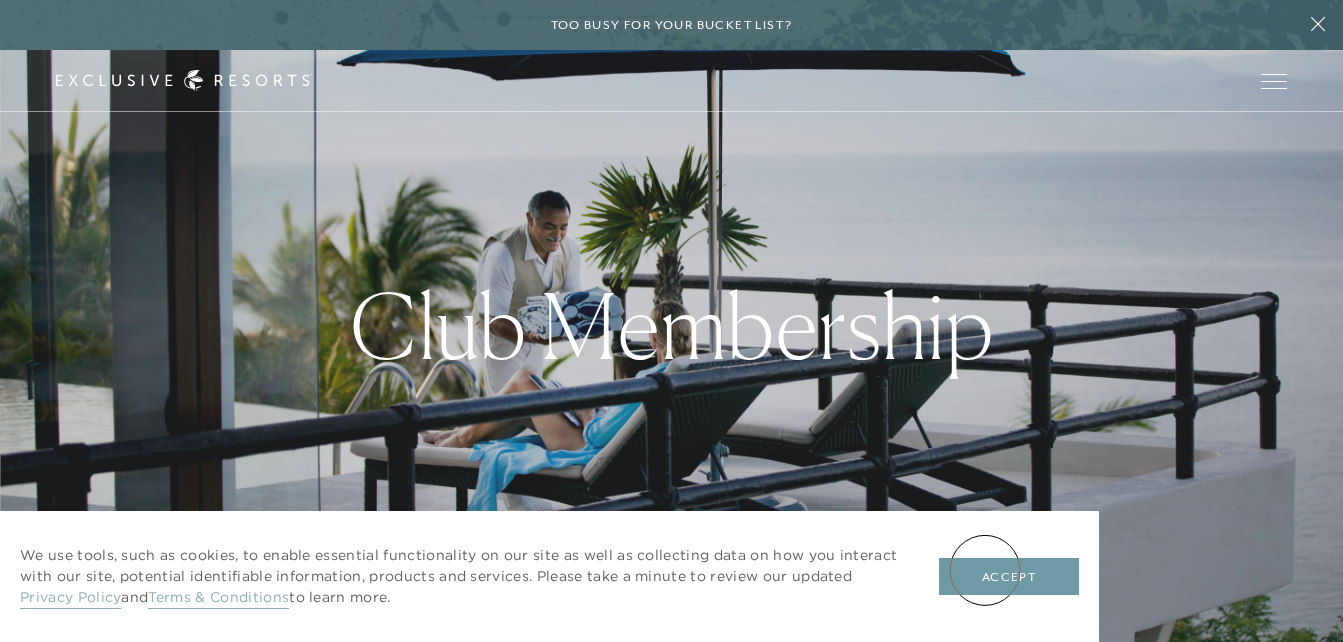 click on "Accept" at bounding box center [1009, 577] 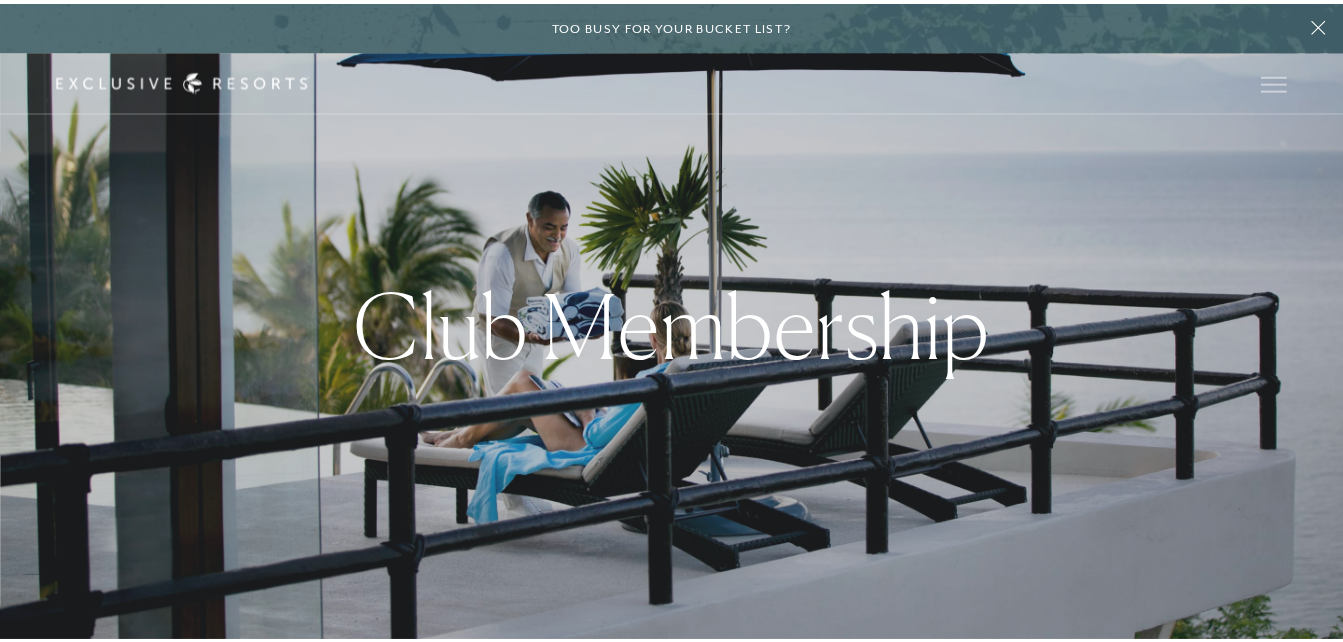 scroll, scrollTop: 0, scrollLeft: 0, axis: both 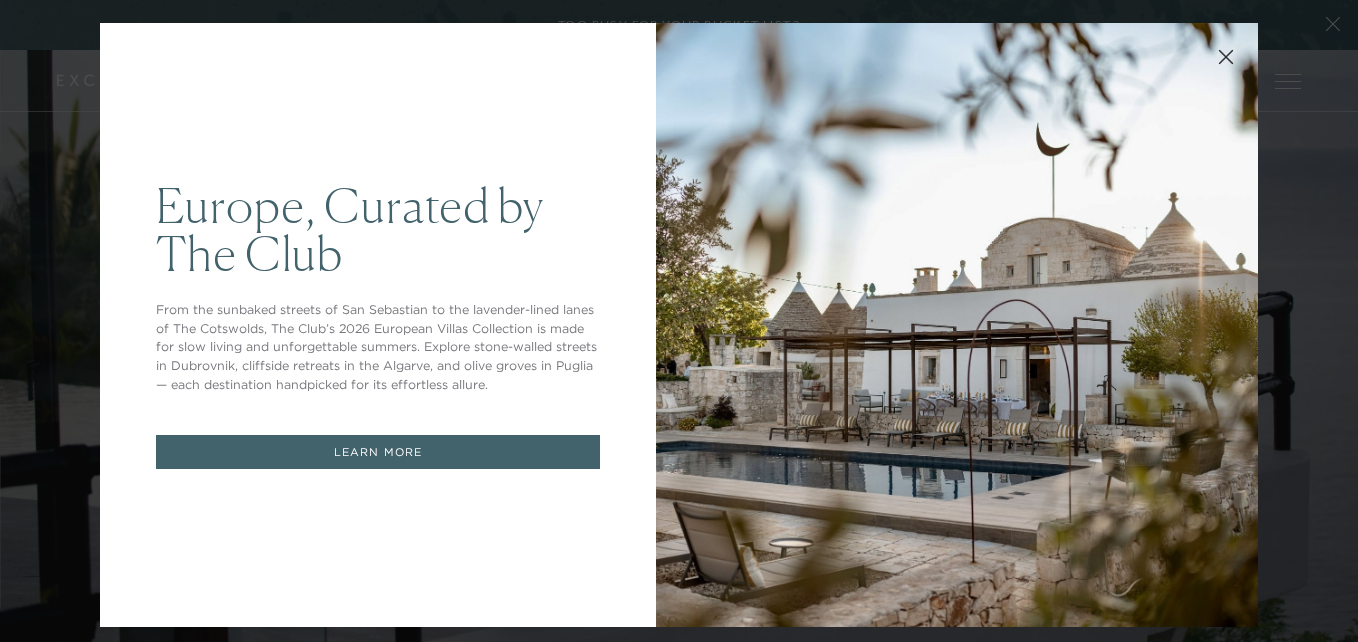 click at bounding box center (957, 325) 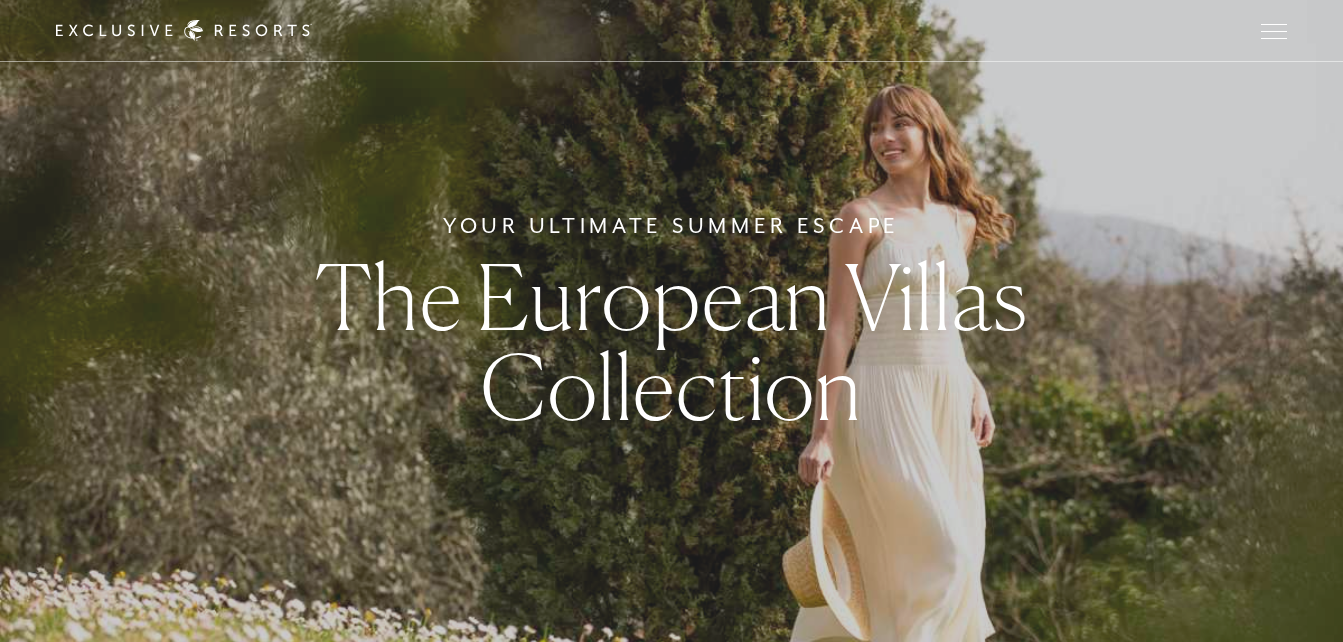scroll, scrollTop: 0, scrollLeft: 0, axis: both 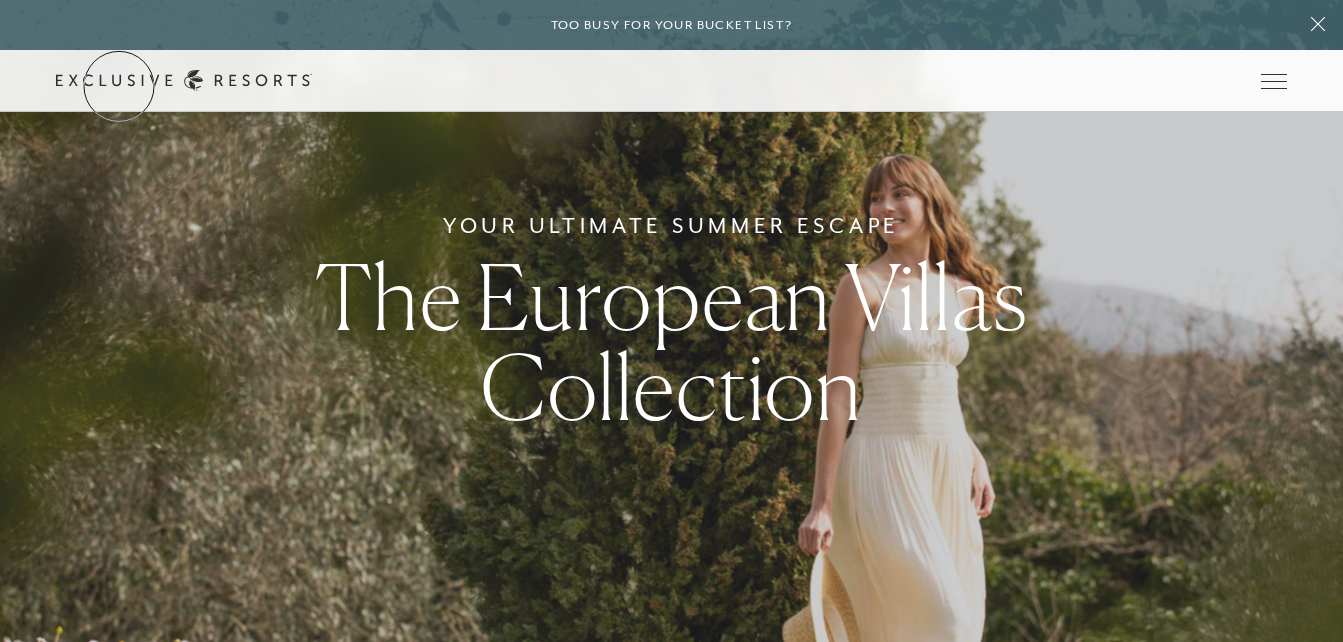 click on "Get Started" at bounding box center [0, 0] 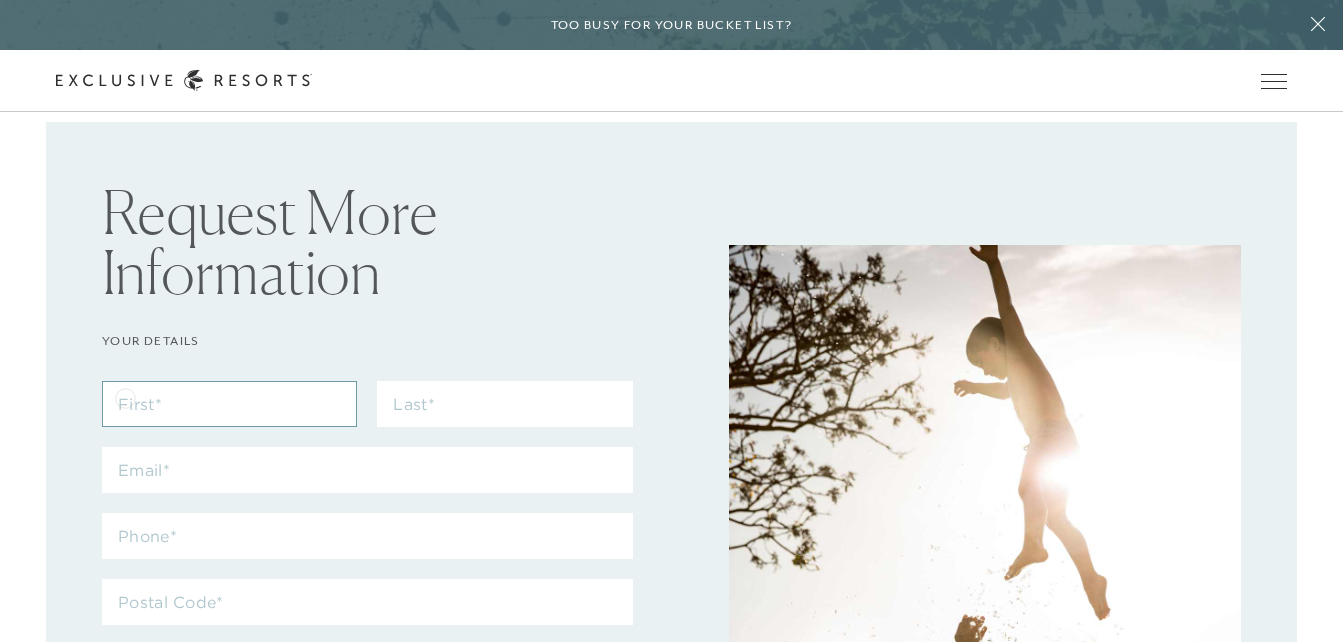 click at bounding box center (229, 404) 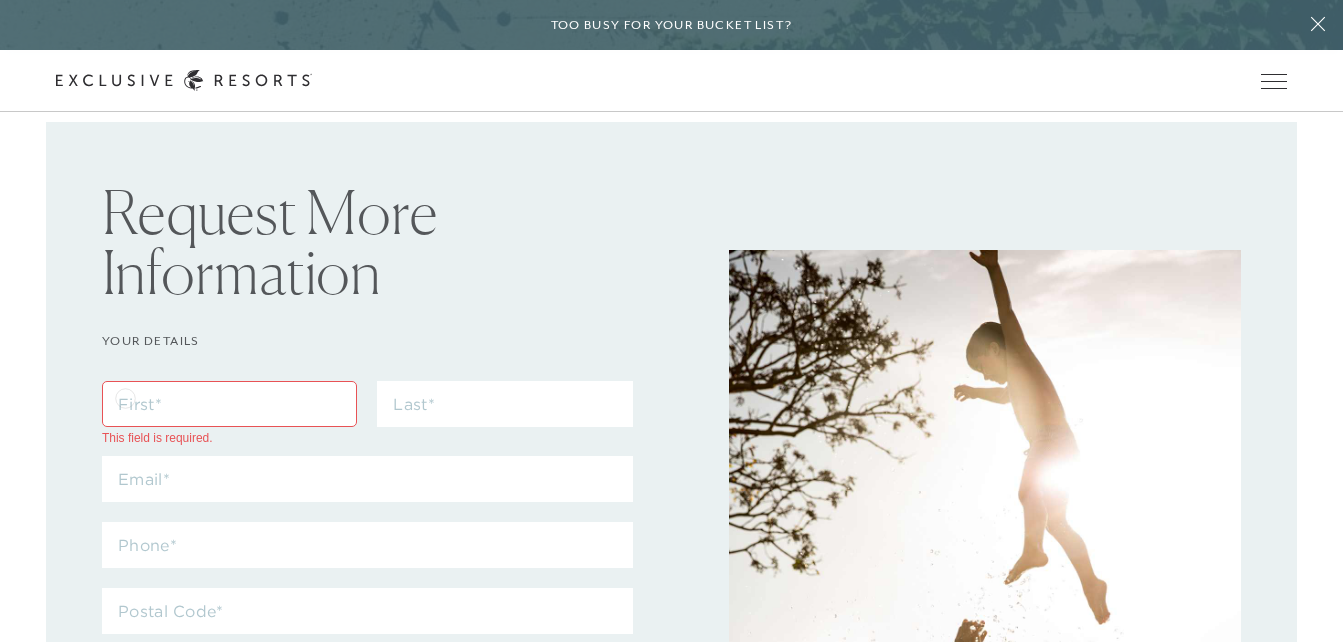 click at bounding box center [229, 404] 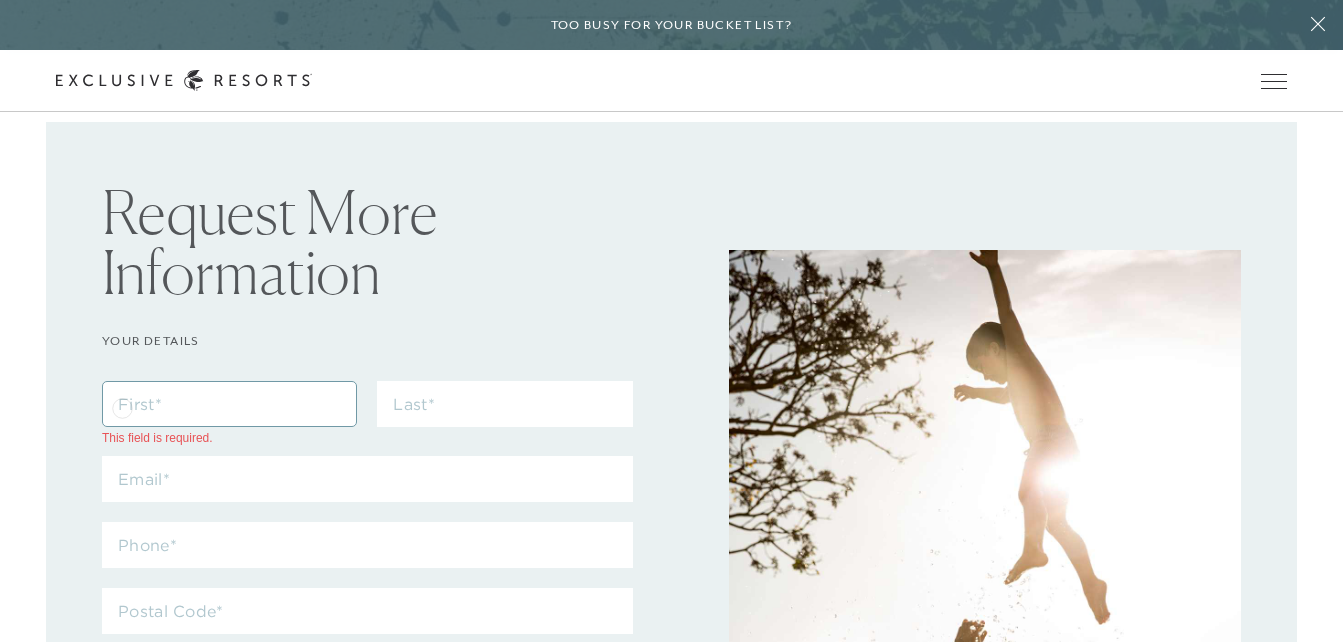 click at bounding box center (229, 404) 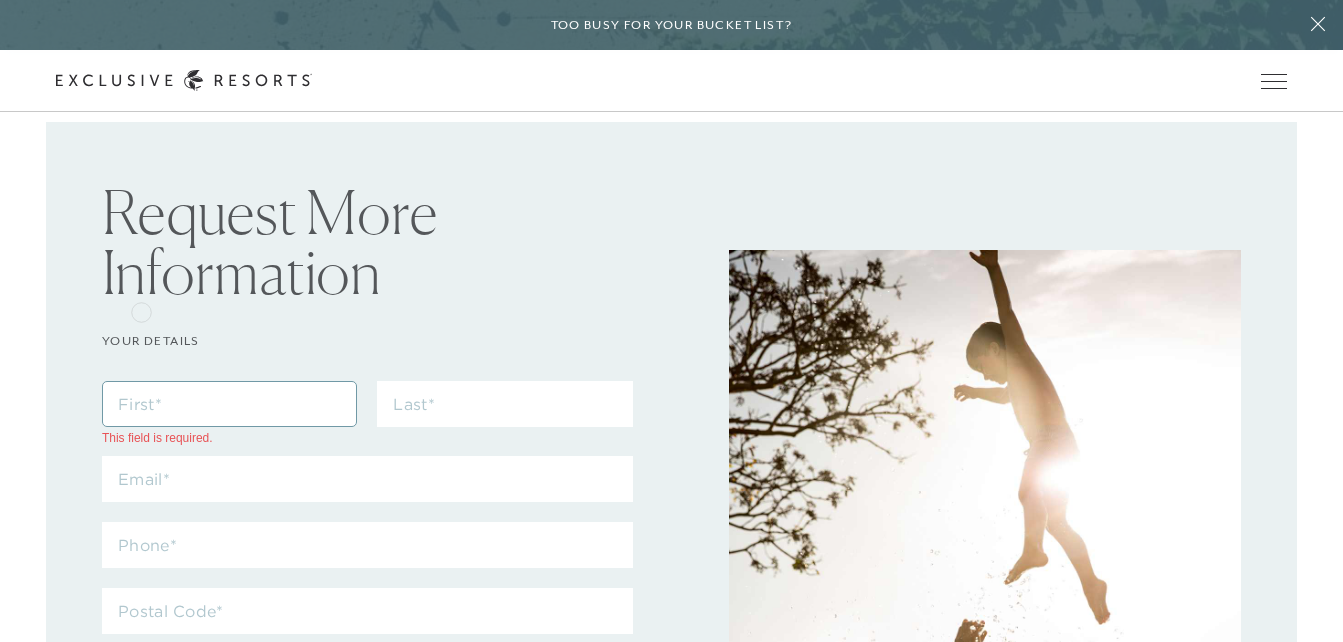 type on "[FIRST]" 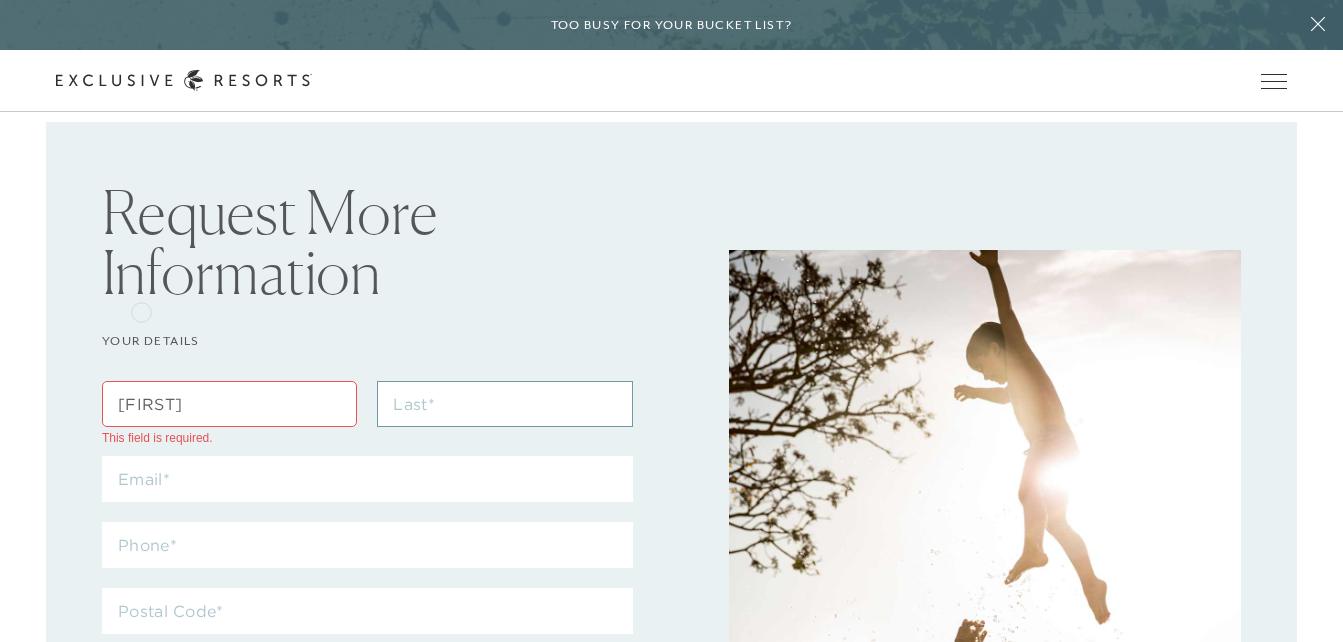 type on "wall" 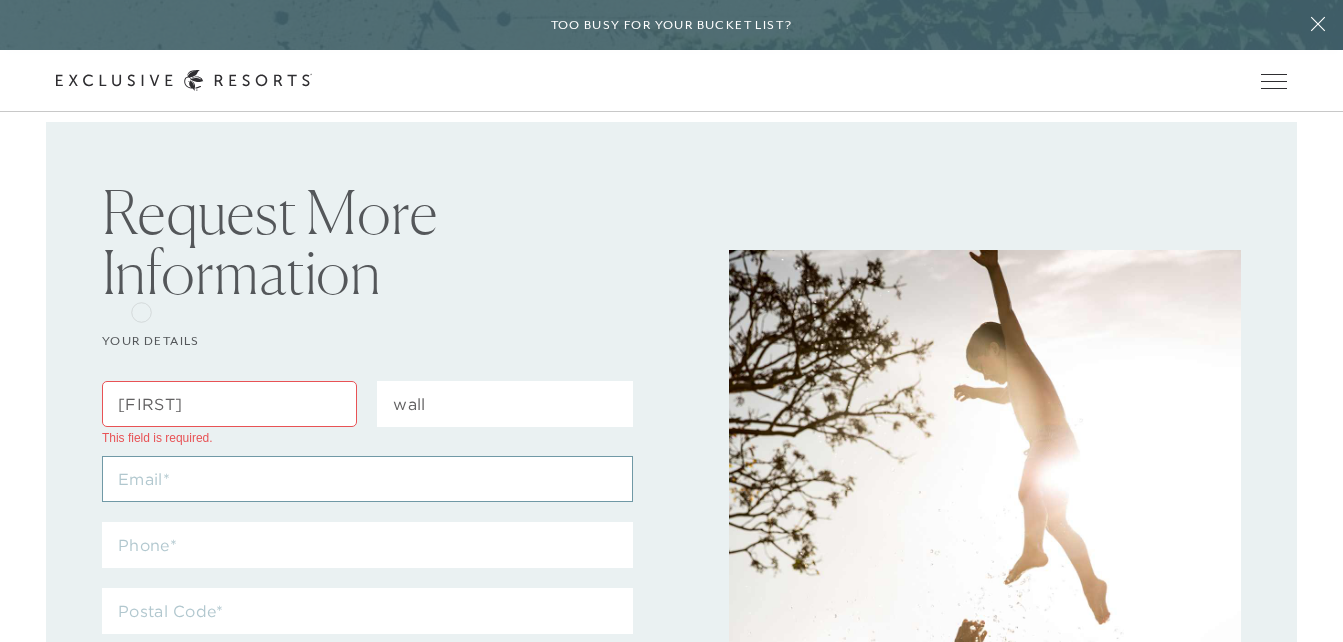 type on "[EMAIL]" 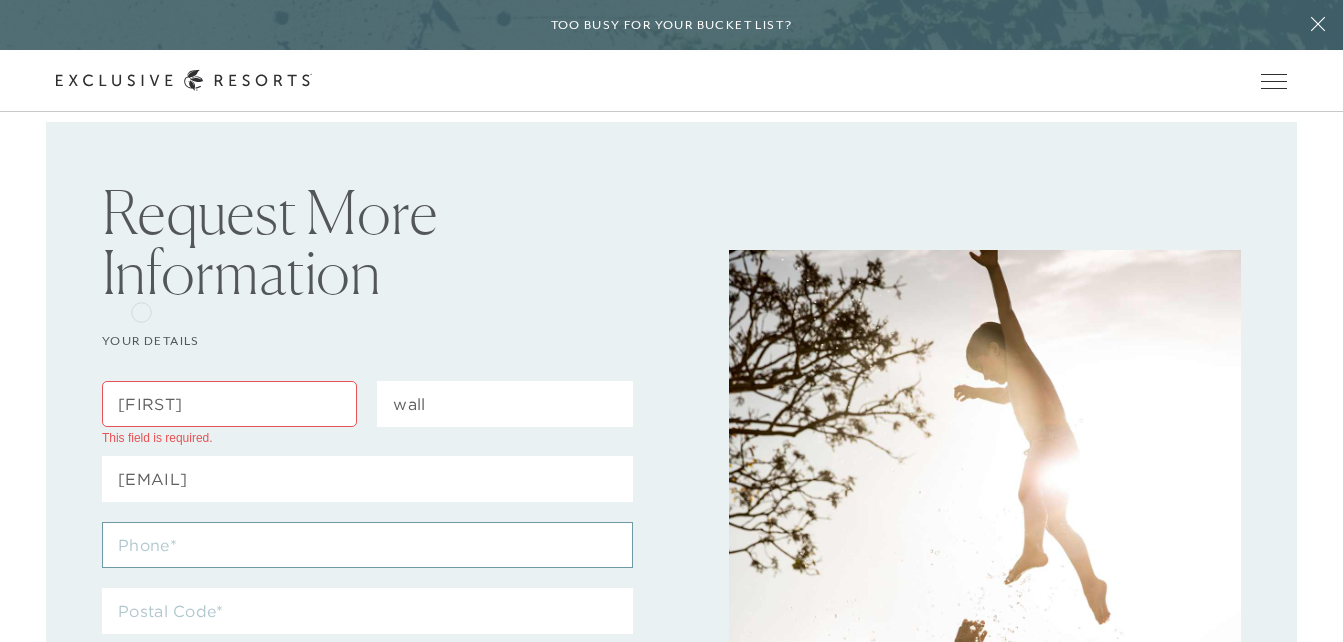 type on "[PHONE]" 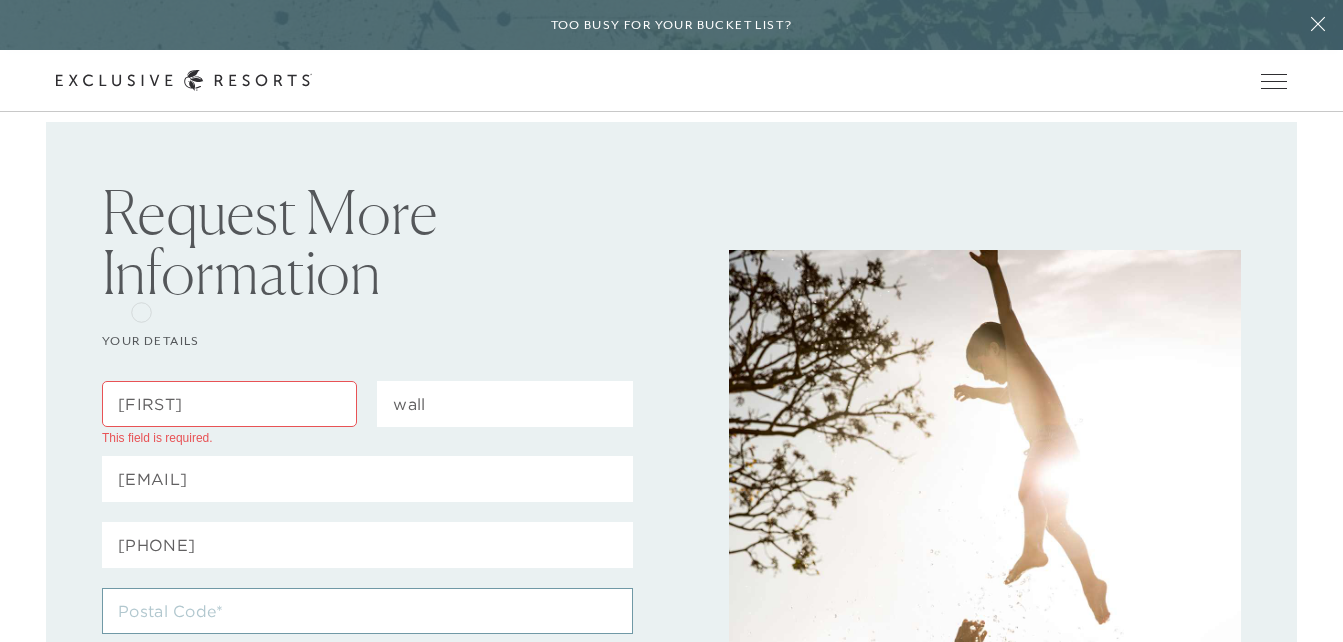 type on "[POSTAL_CODE]" 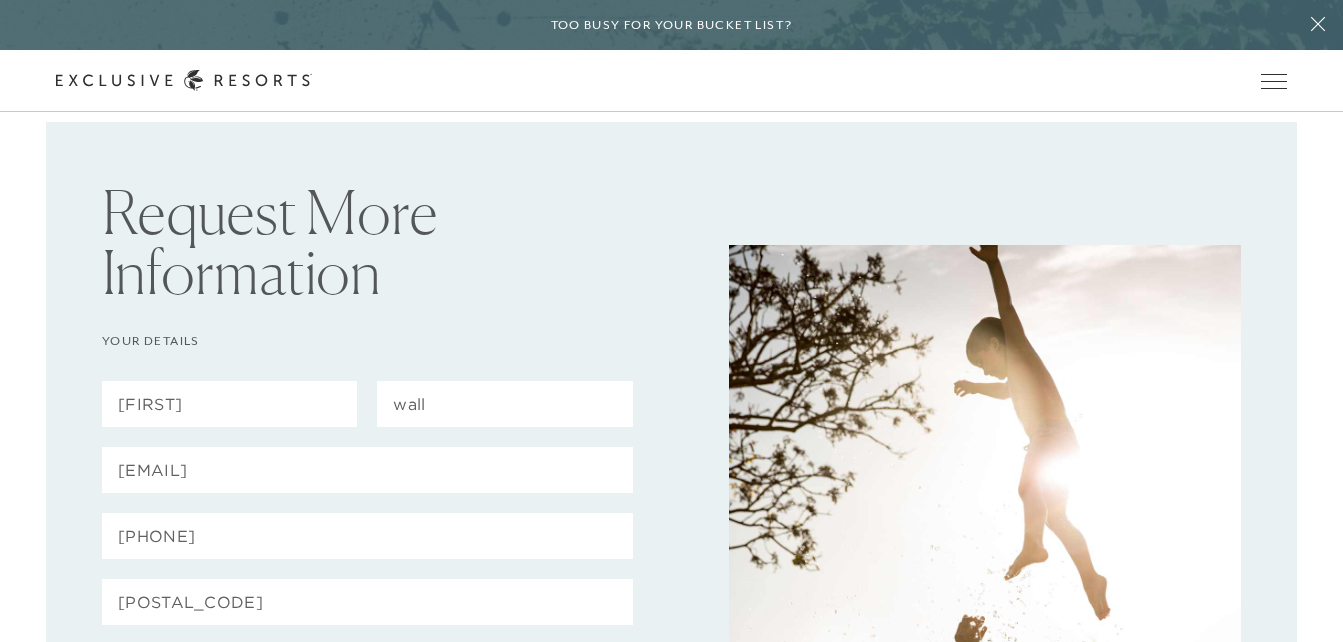 drag, startPoint x: 1347, startPoint y: 7, endPoint x: 850, endPoint y: 60, distance: 499.81796 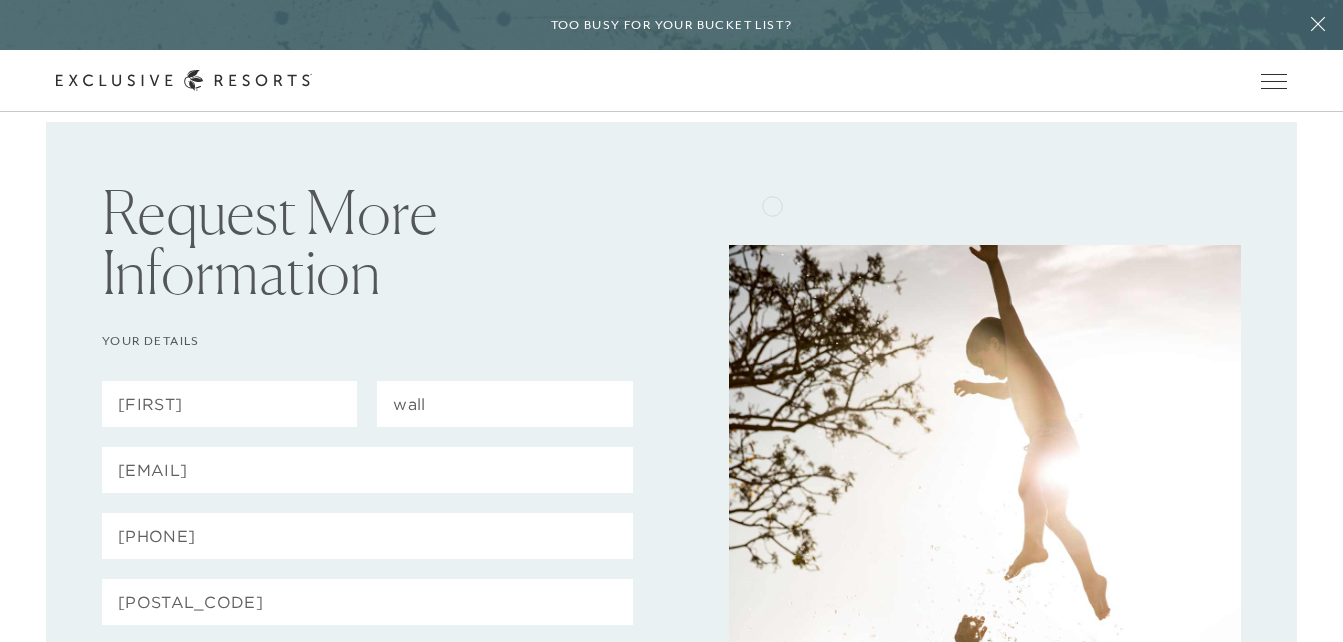 drag, startPoint x: 1165, startPoint y: 191, endPoint x: 772, endPoint y: 204, distance: 393.21497 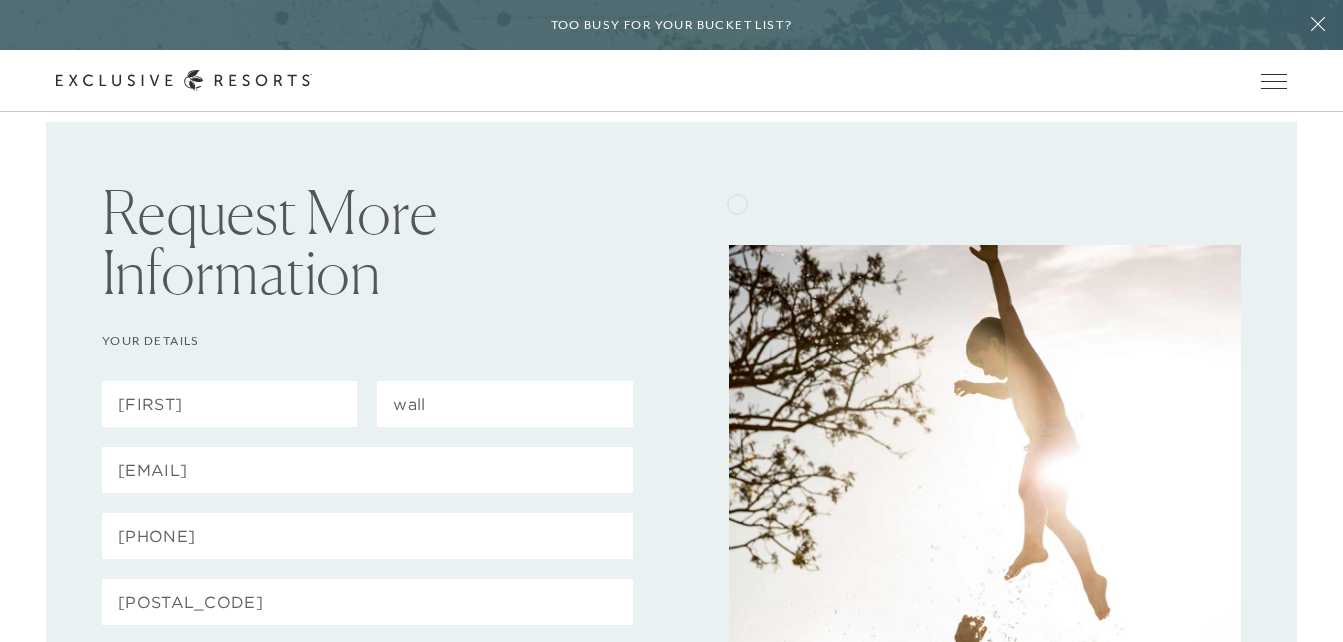 drag, startPoint x: 772, startPoint y: 204, endPoint x: 737, endPoint y: 202, distance: 35.057095 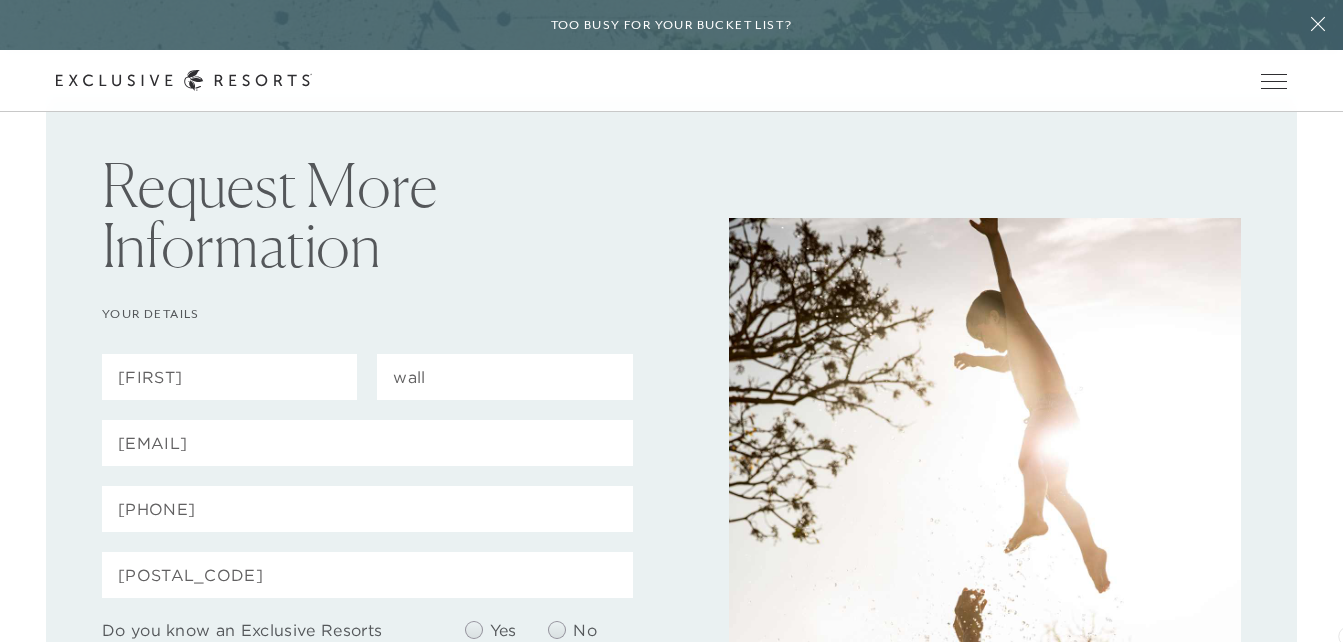 scroll, scrollTop: 40, scrollLeft: 0, axis: vertical 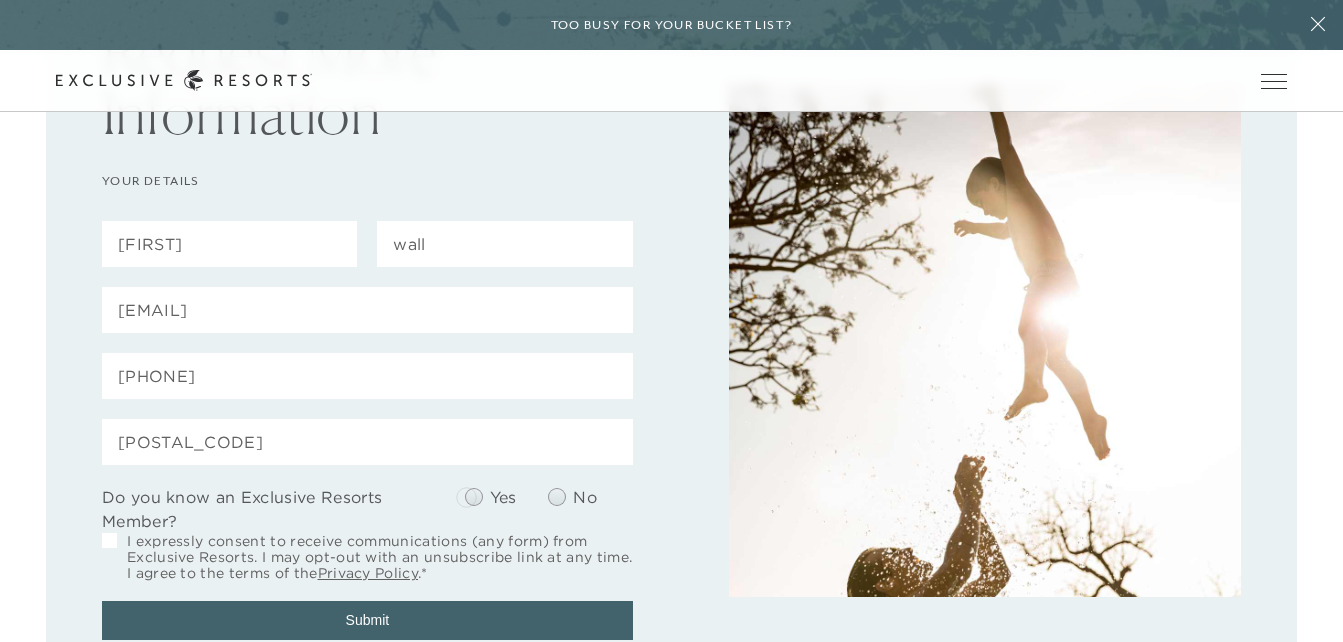 click at bounding box center (474, 497) 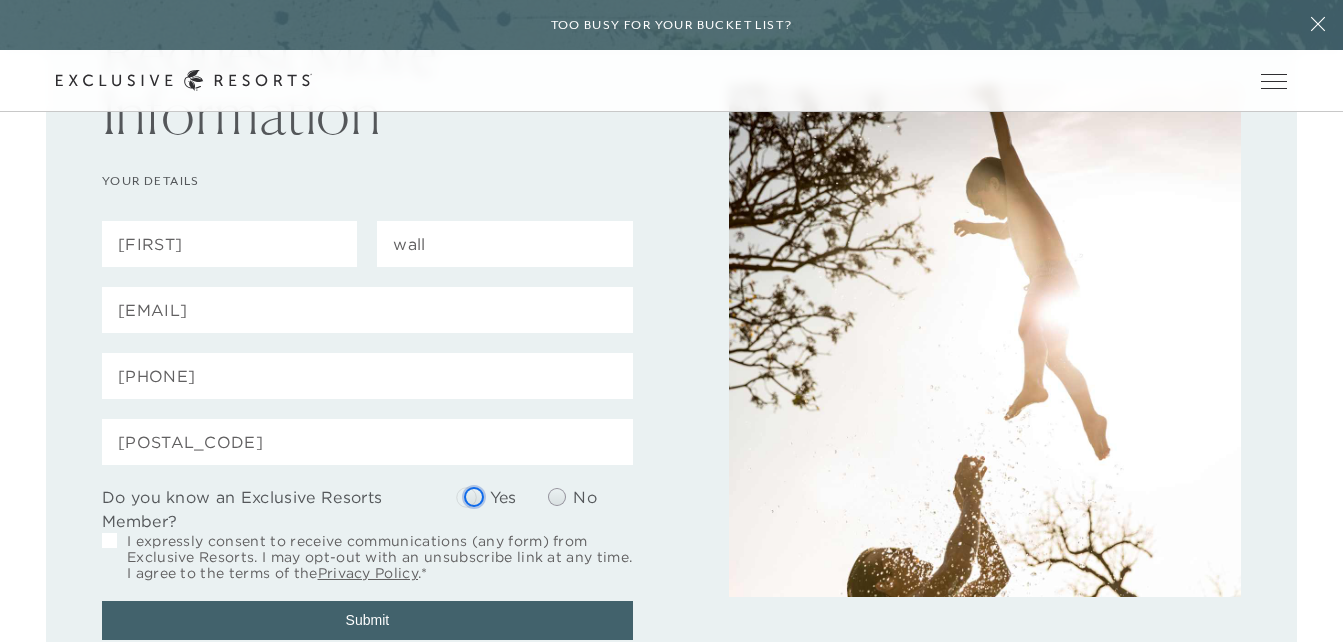 click on "Yes" at bounding box center (-15506, 501) 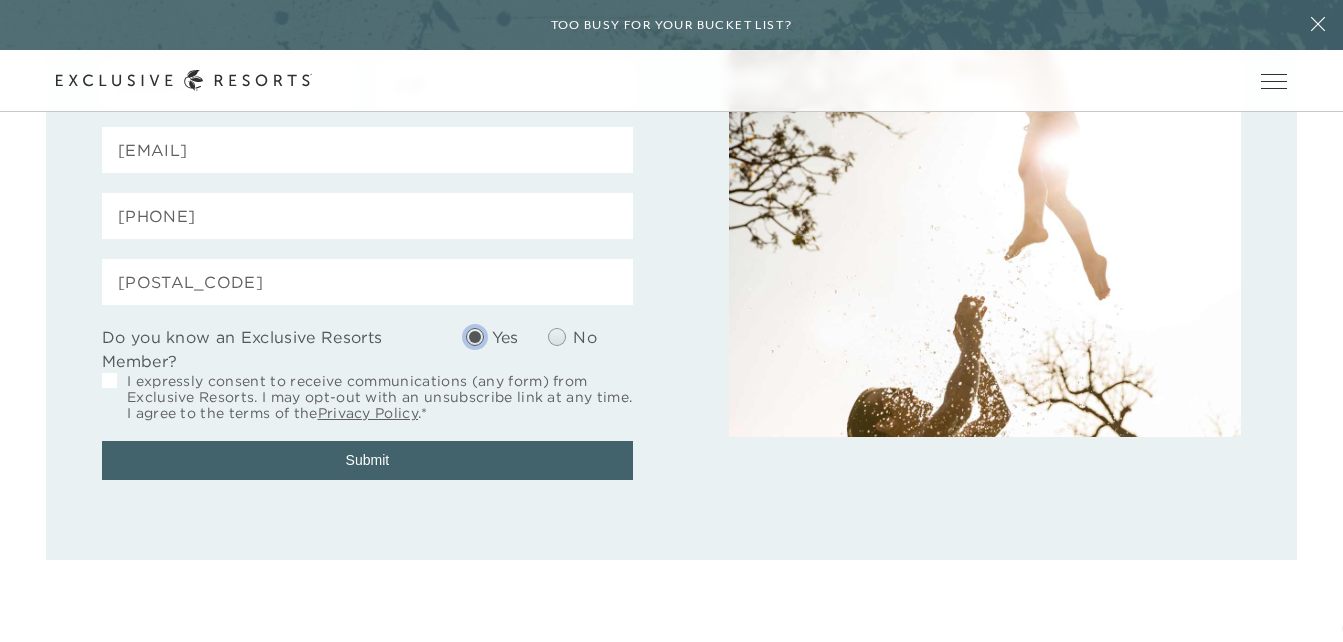 scroll, scrollTop: 360, scrollLeft: 0, axis: vertical 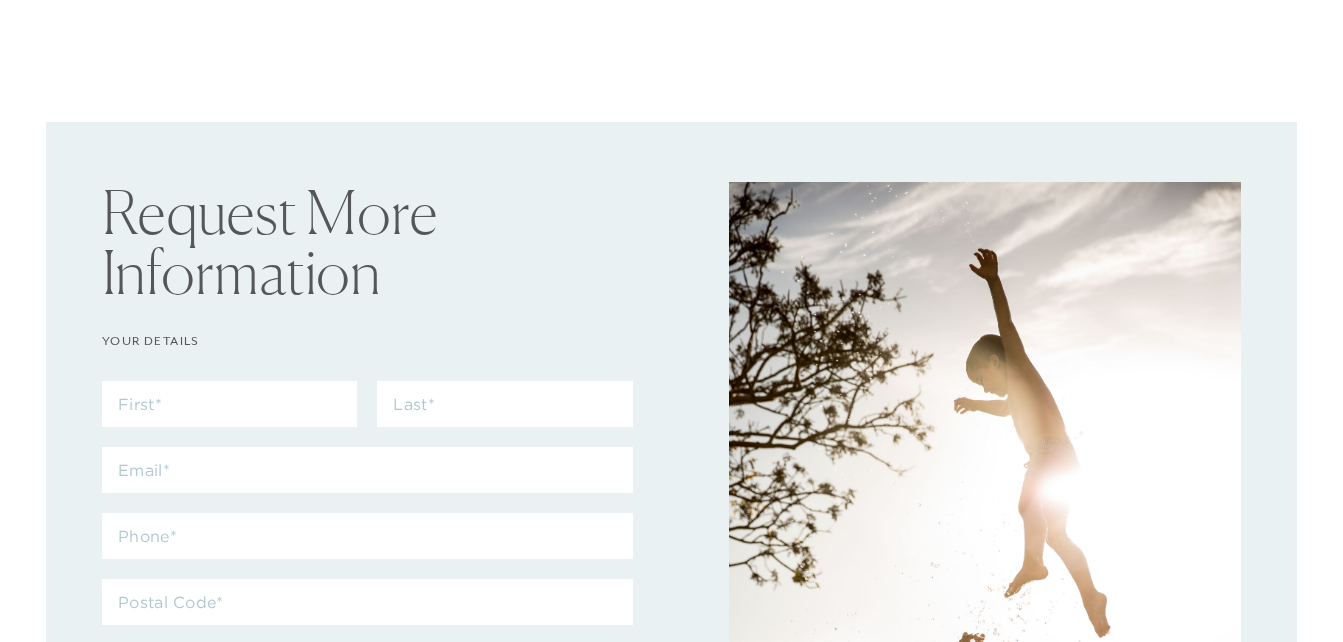 checkbox on "false" 